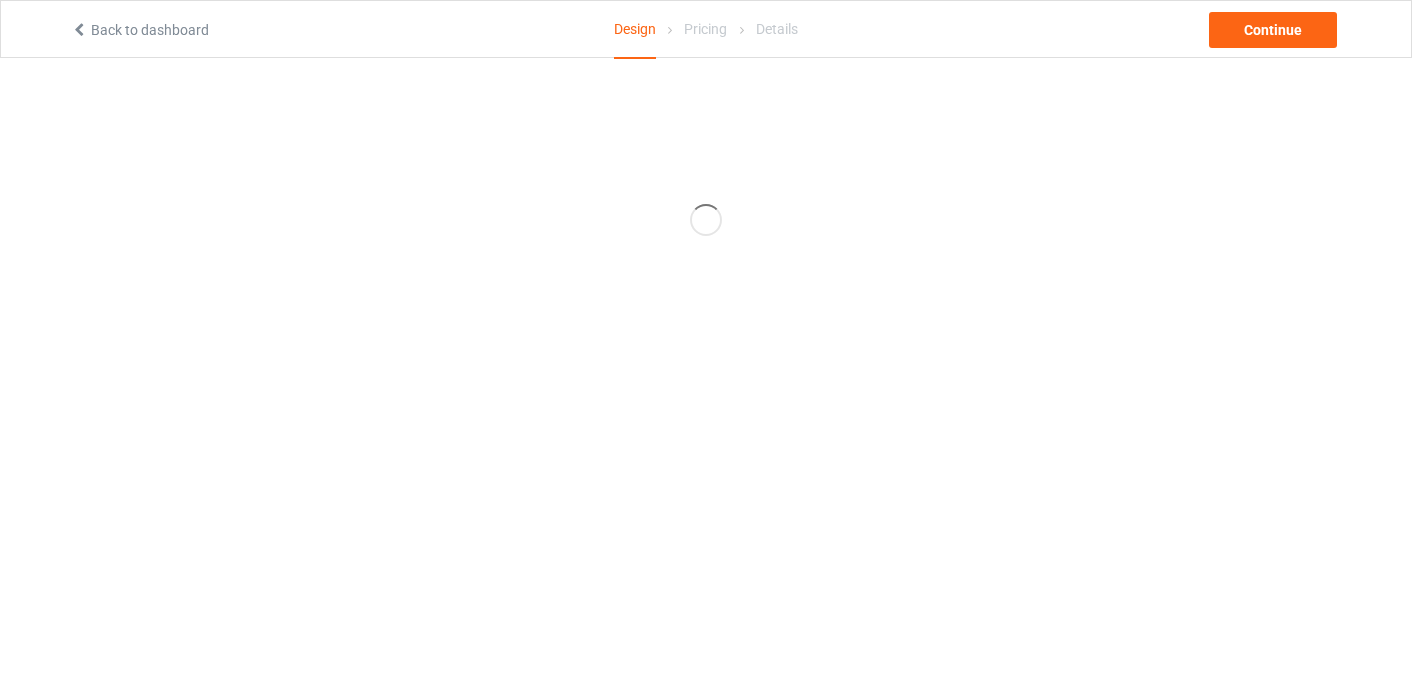 scroll, scrollTop: 0, scrollLeft: 0, axis: both 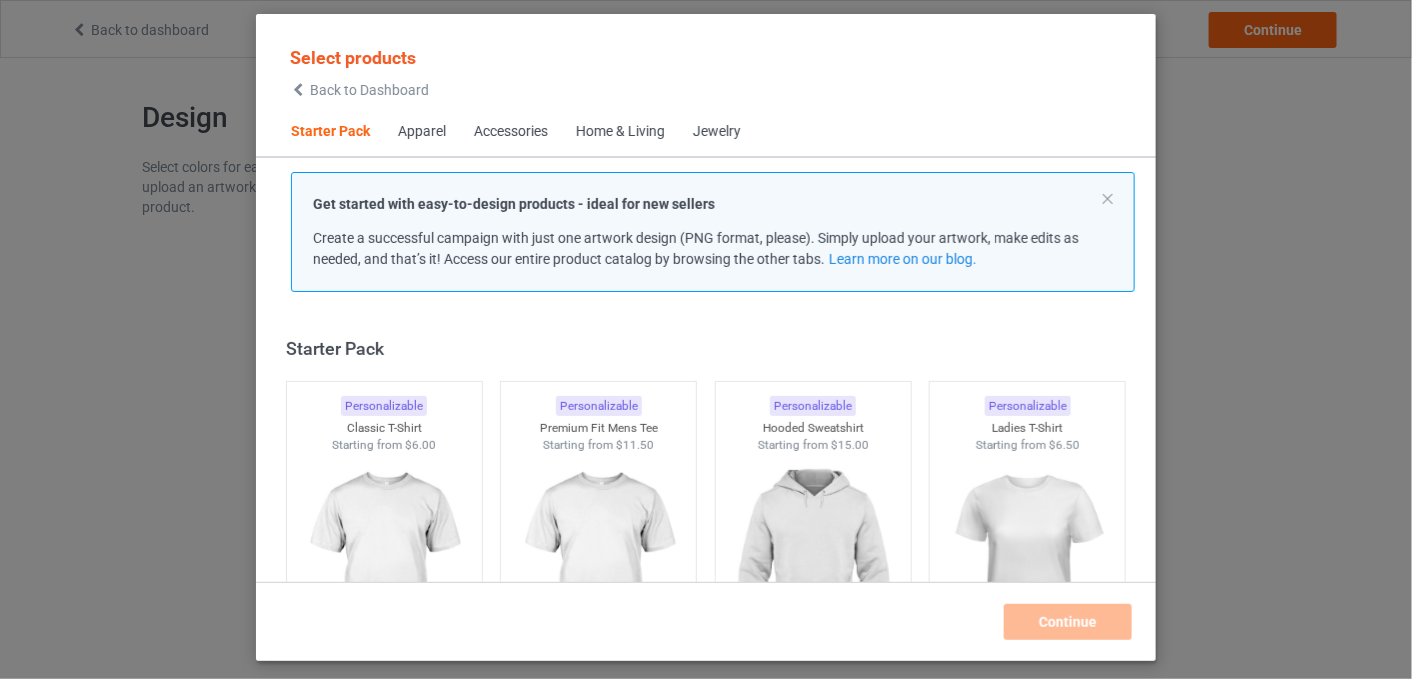 click on "Back to Dashboard" at bounding box center (369, 90) 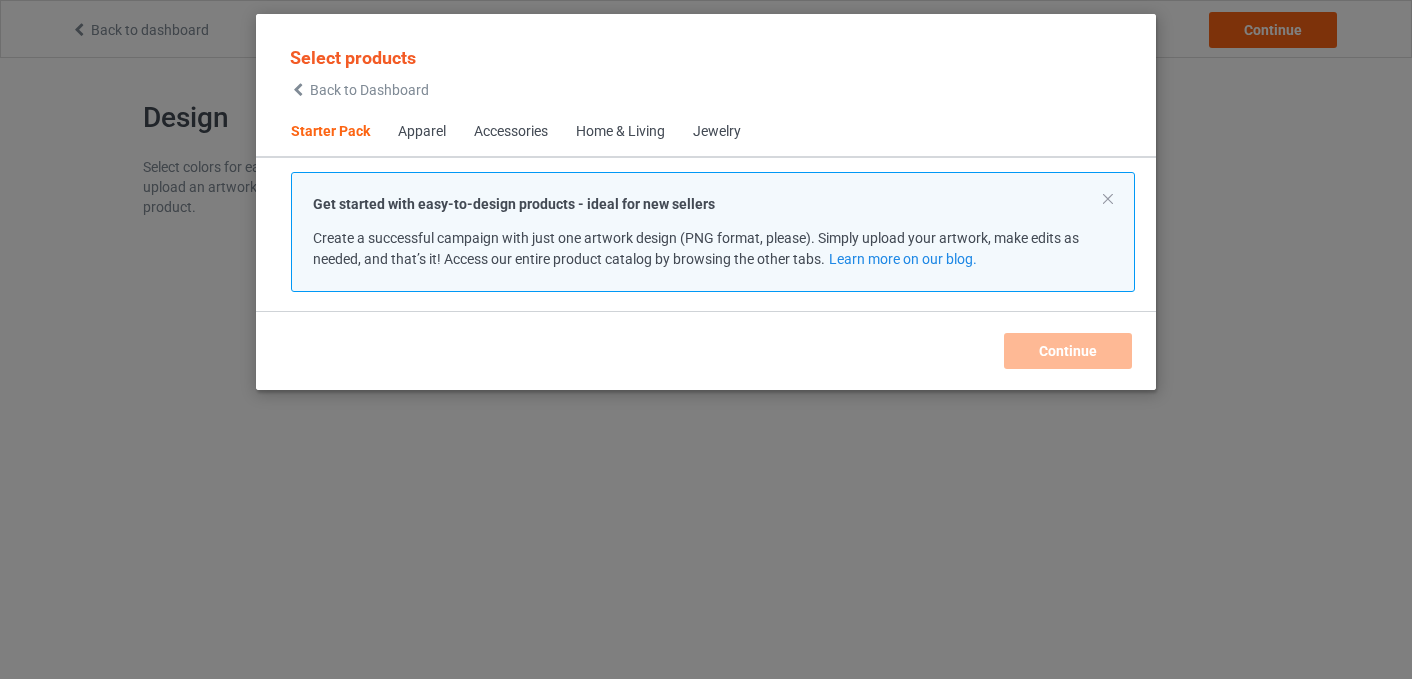 scroll, scrollTop: 0, scrollLeft: 0, axis: both 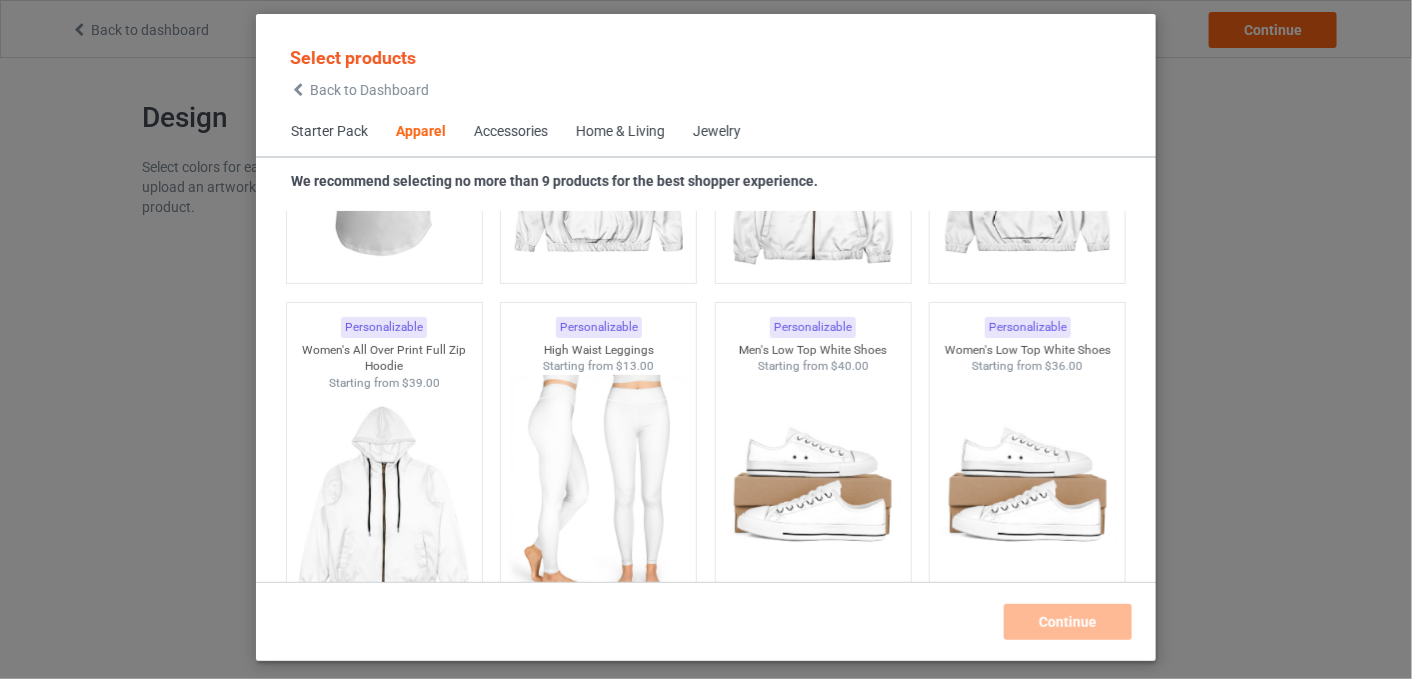 click on "Accessories" at bounding box center (511, 132) 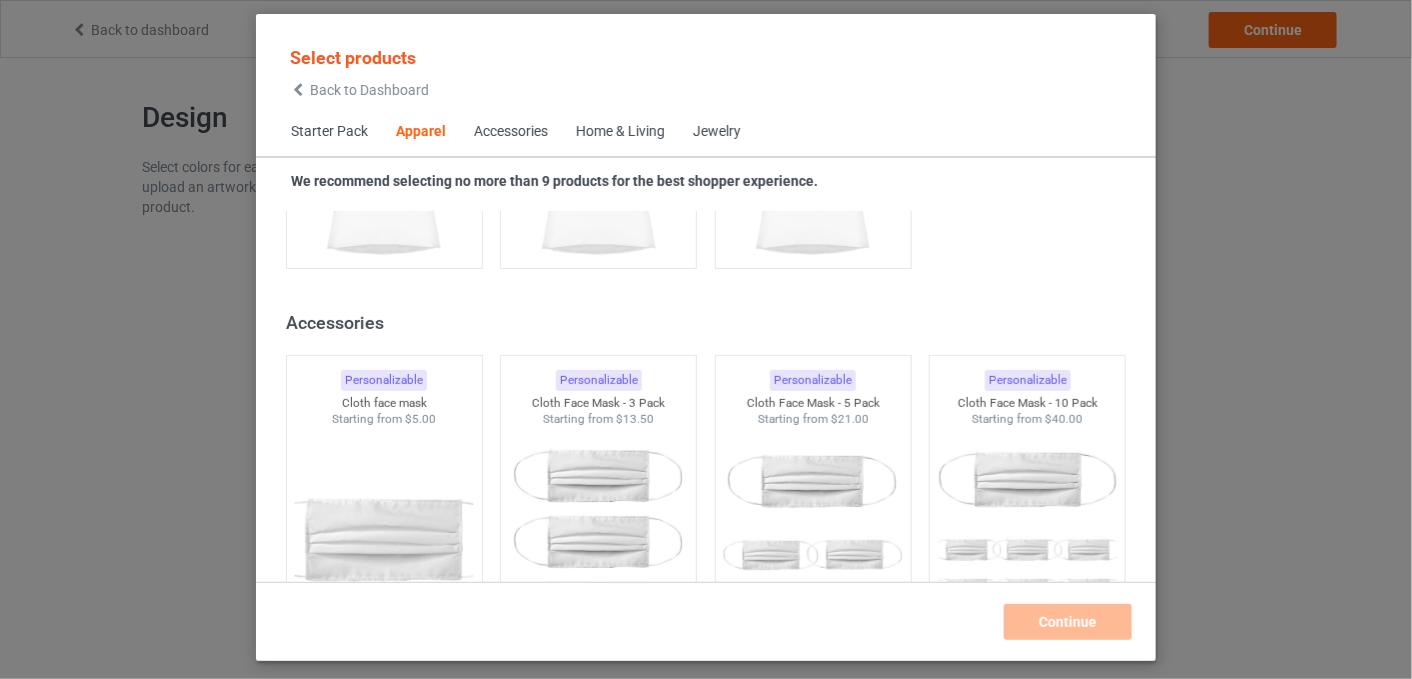 click on "Home & Living" at bounding box center (620, 132) 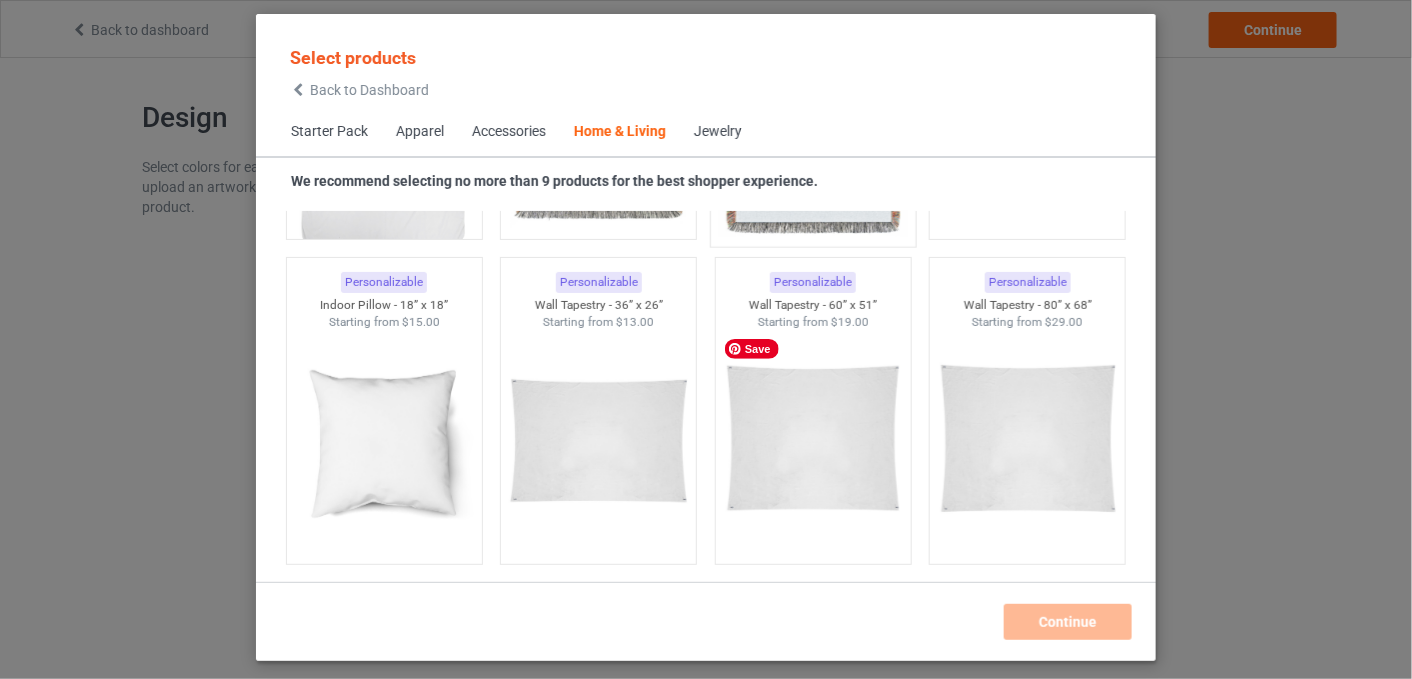 scroll, scrollTop: 10819, scrollLeft: 0, axis: vertical 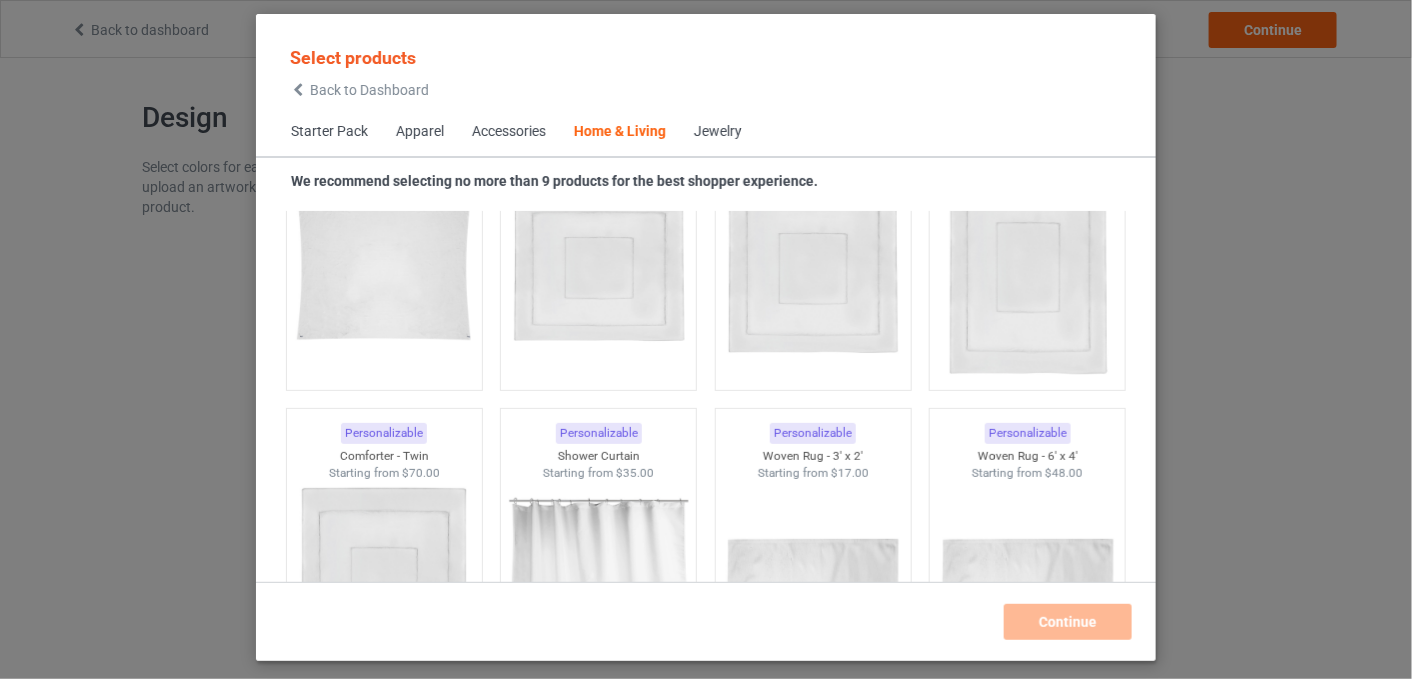 click on "Jewelry" at bounding box center (718, 132) 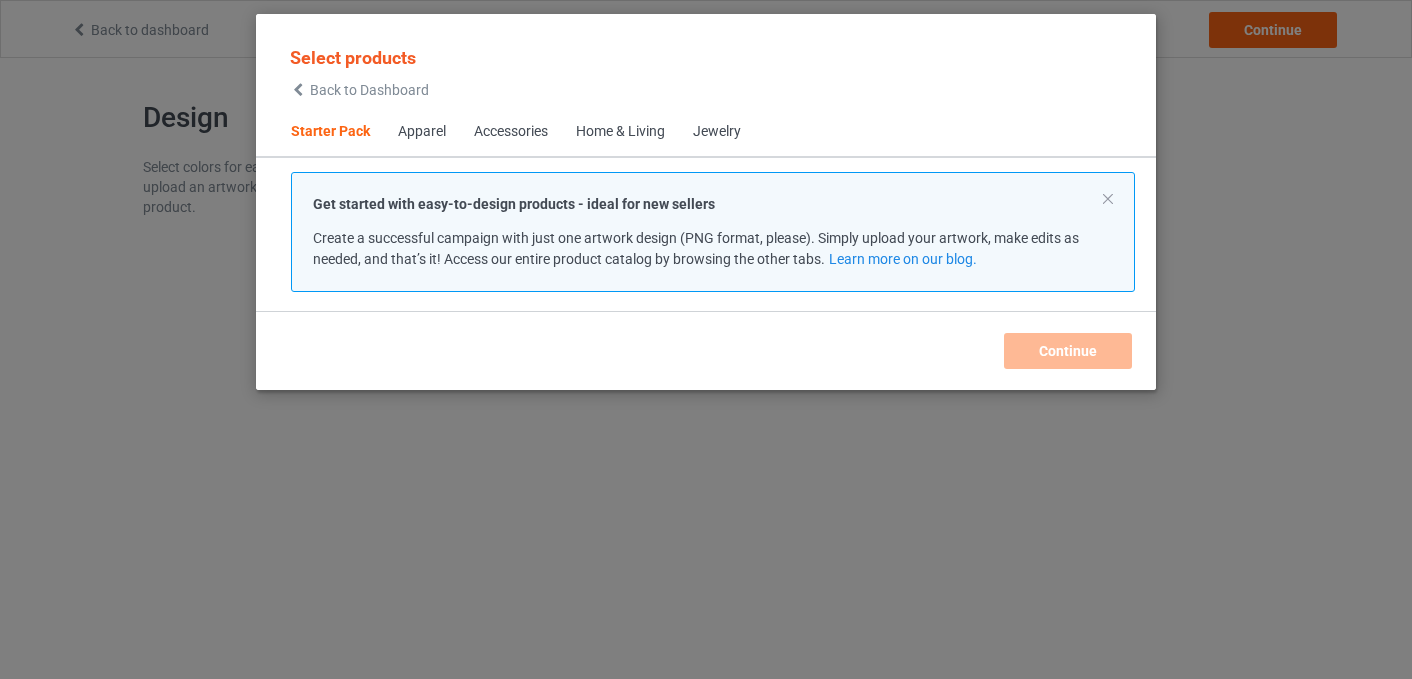scroll, scrollTop: 0, scrollLeft: 0, axis: both 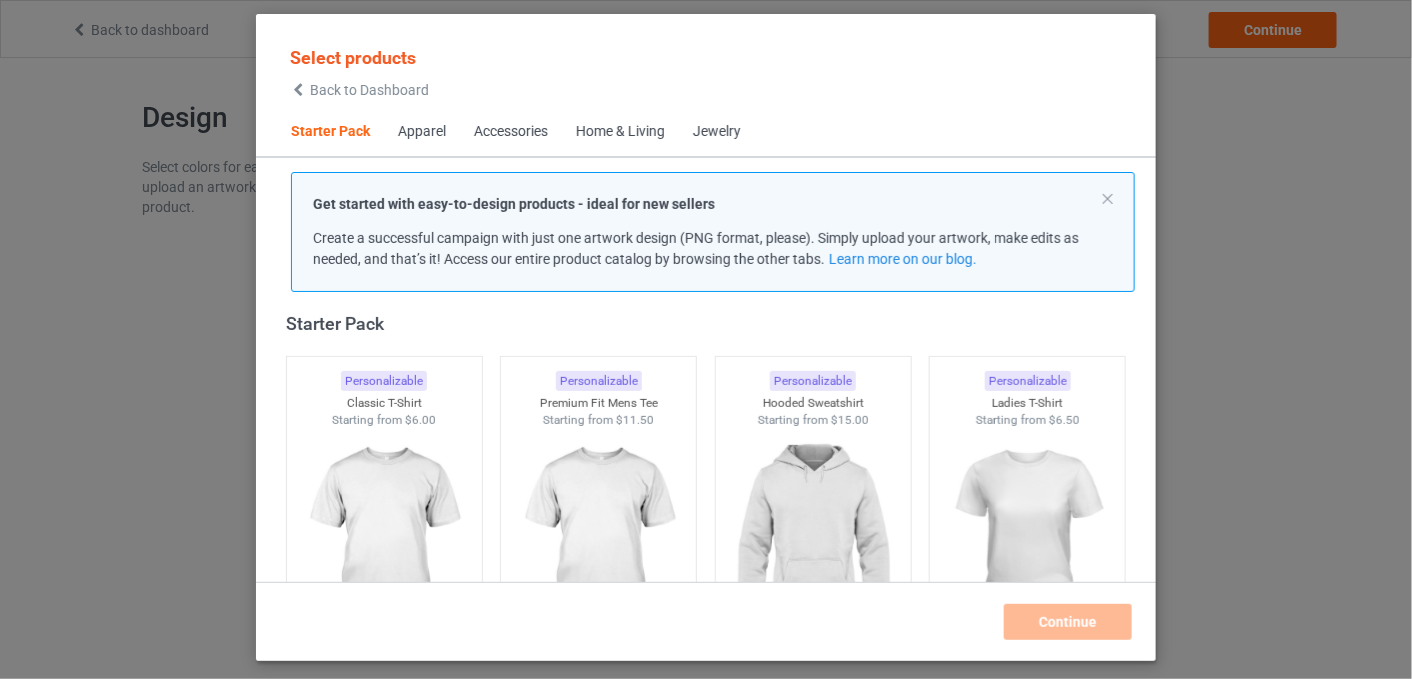 click on "Back to Dashboard" at bounding box center [369, 90] 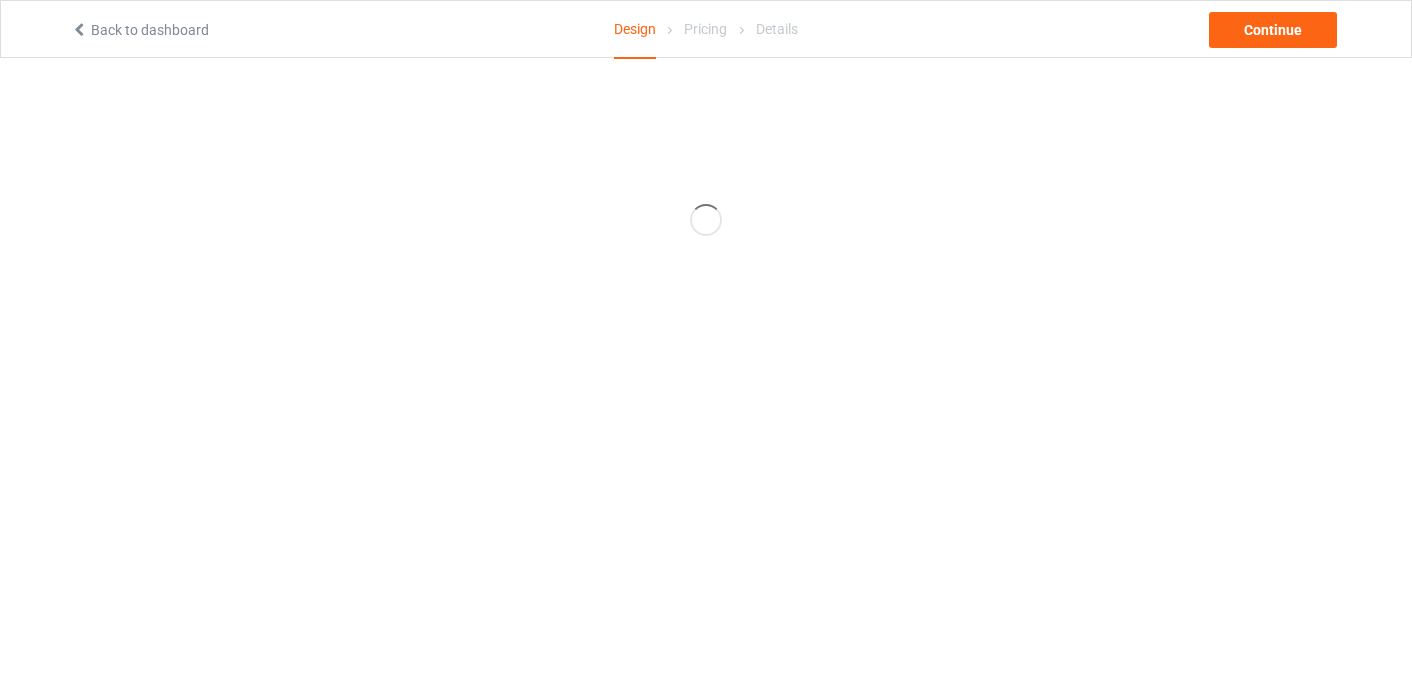 scroll, scrollTop: 0, scrollLeft: 0, axis: both 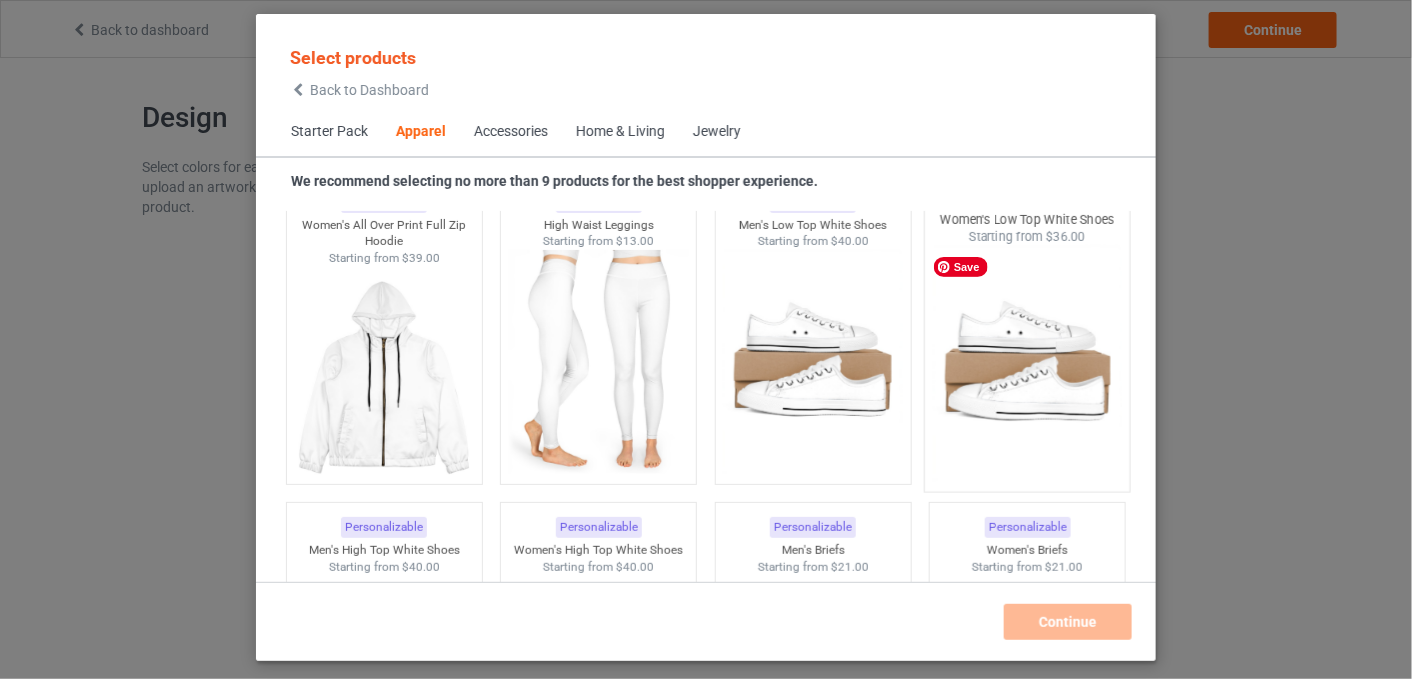 click at bounding box center (1028, 363) 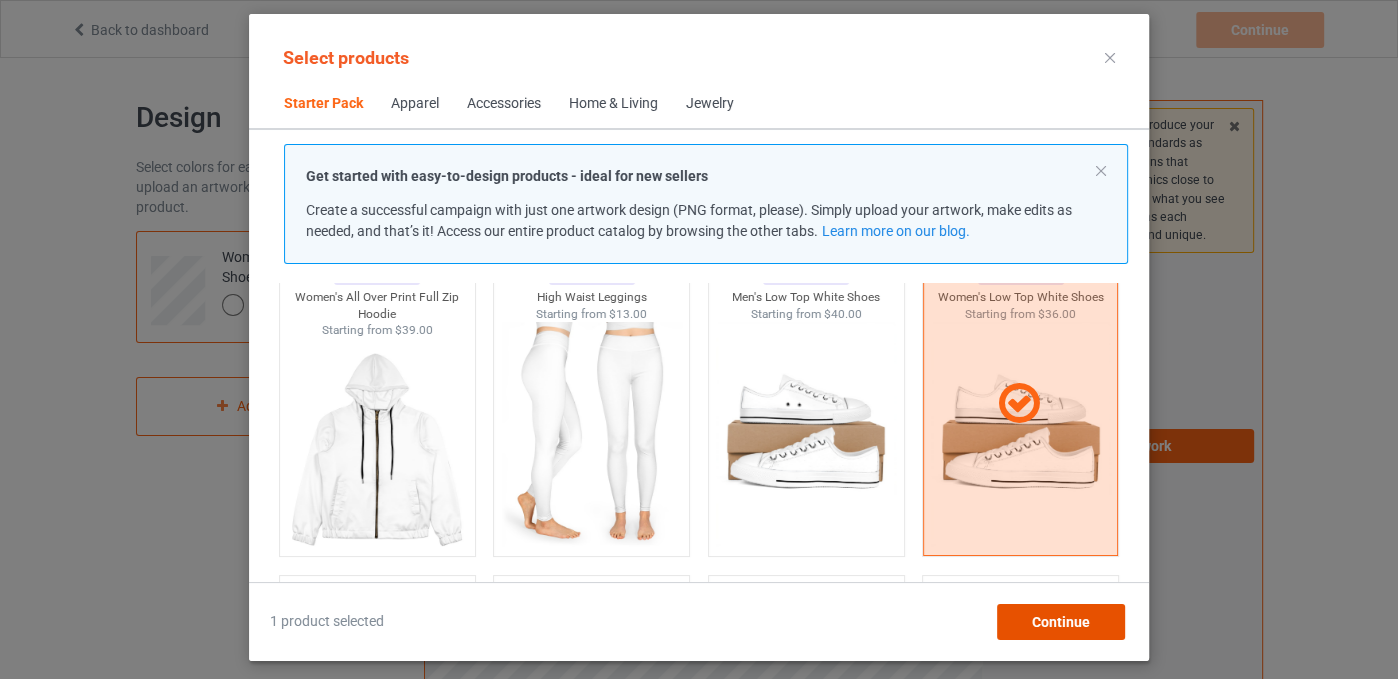 click on "Continue" at bounding box center (1061, 622) 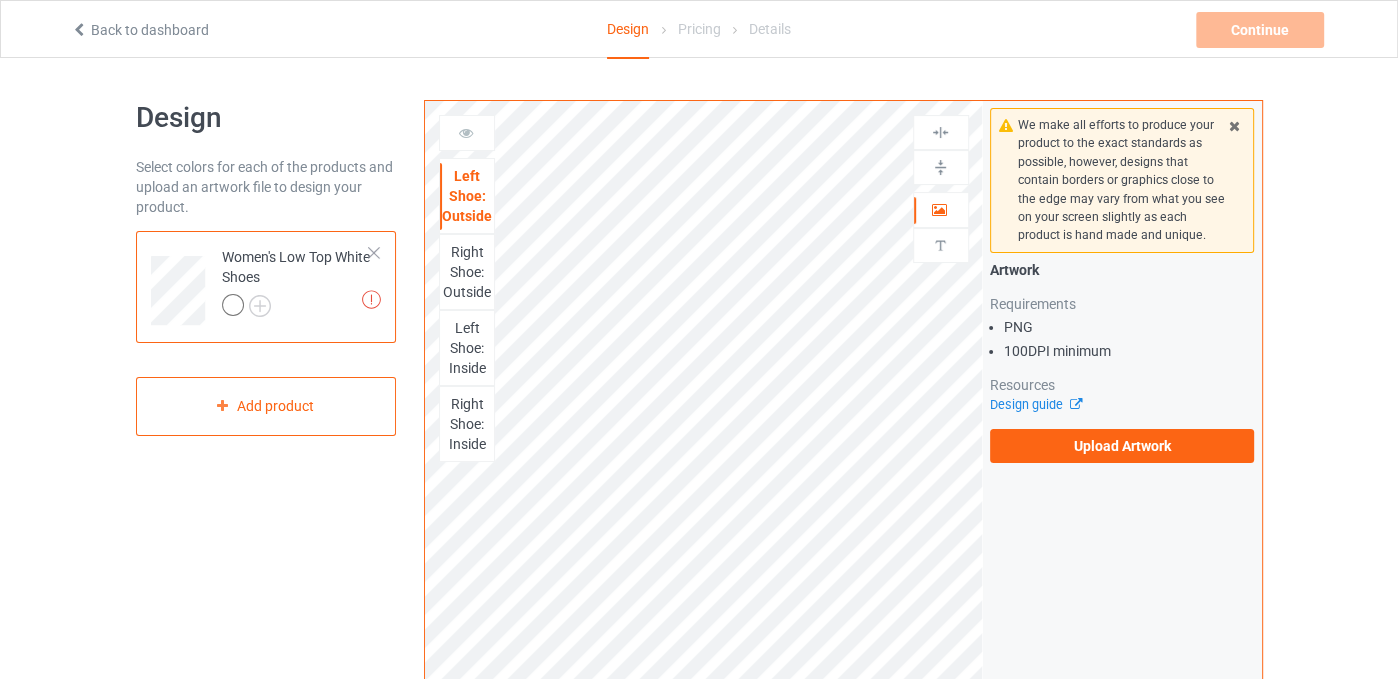 click at bounding box center (374, 253) 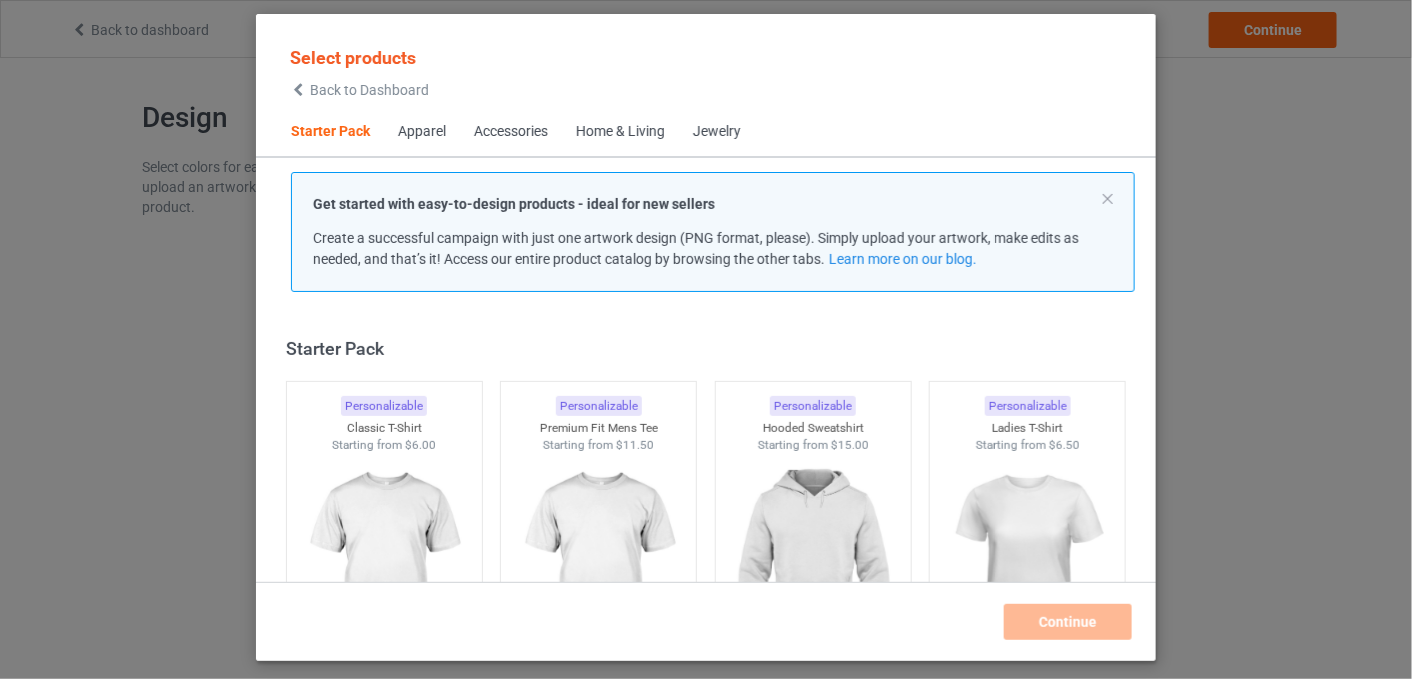 scroll, scrollTop: 25, scrollLeft: 0, axis: vertical 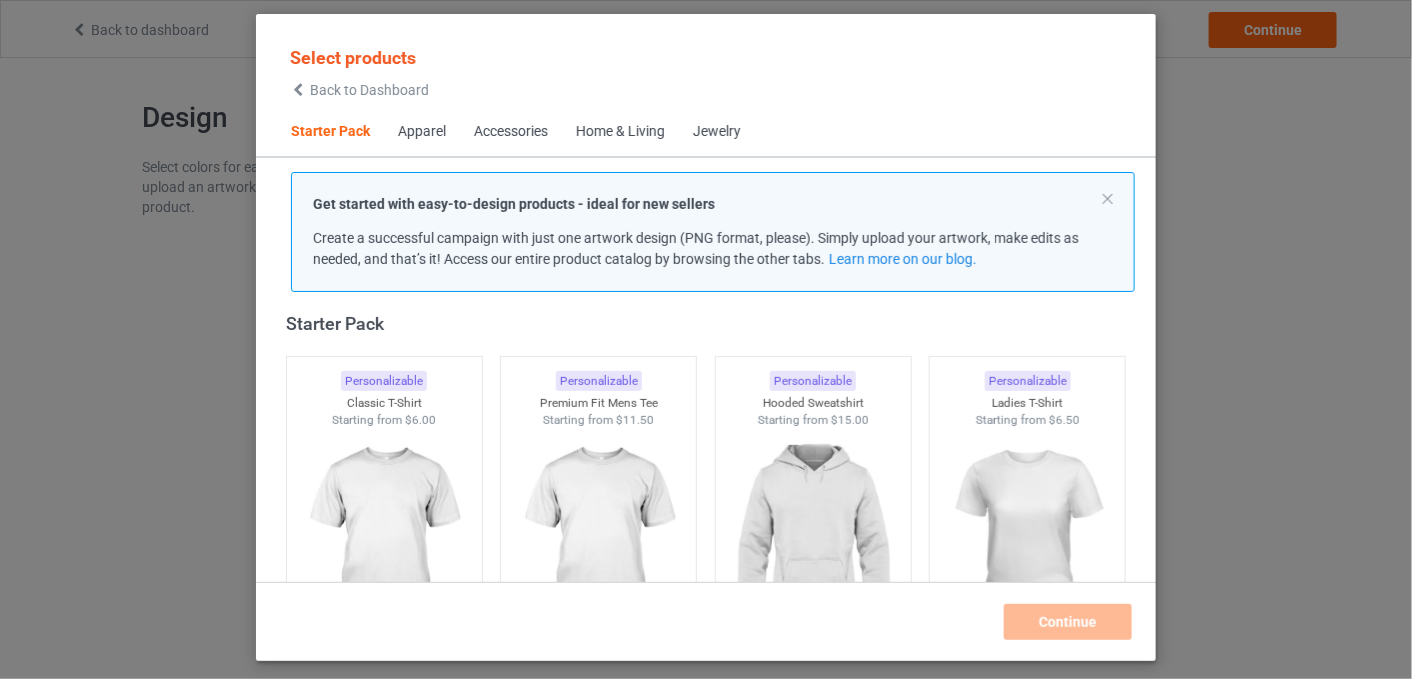 click at bounding box center [298, 90] 